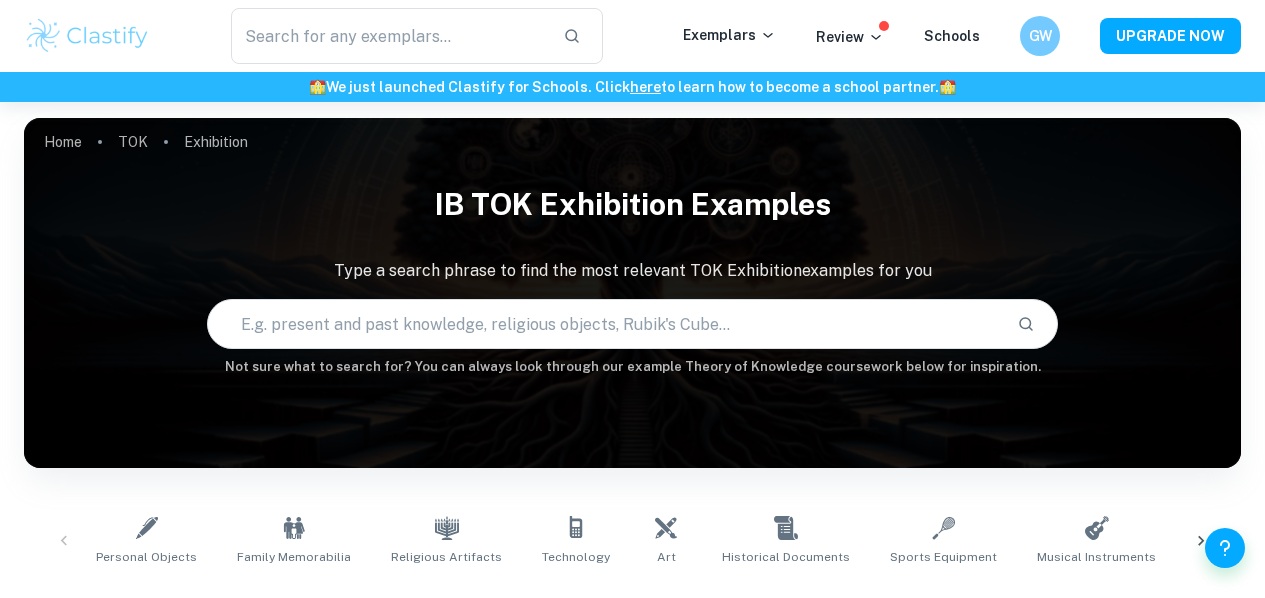 scroll, scrollTop: 582, scrollLeft: 0, axis: vertical 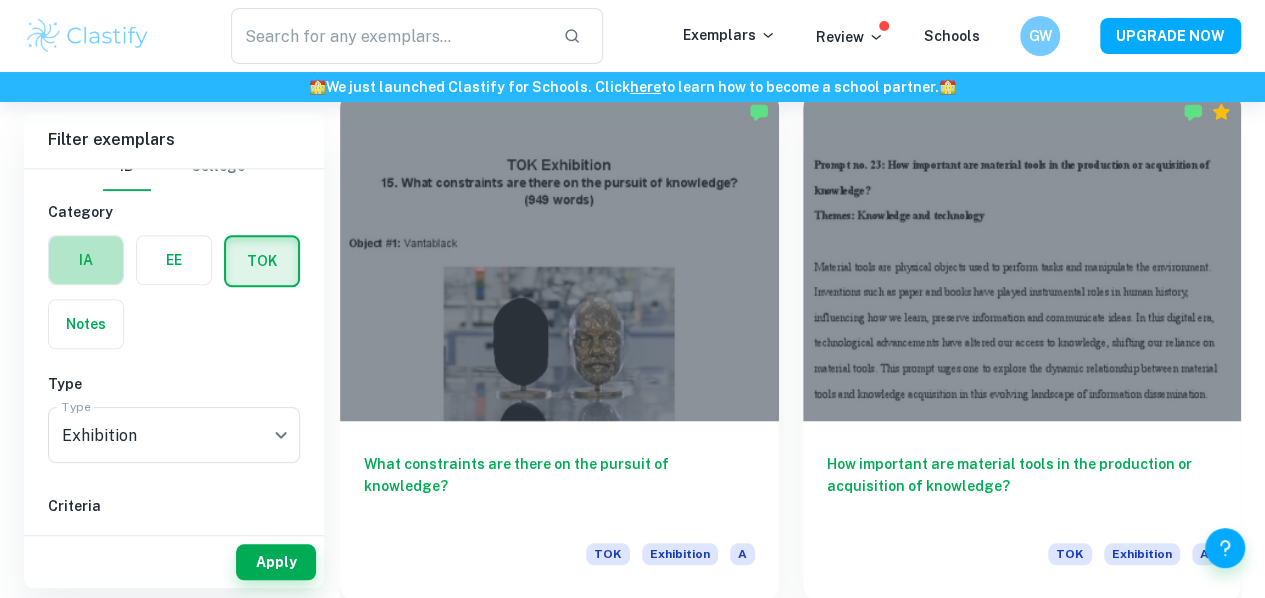 click at bounding box center (86, 260) 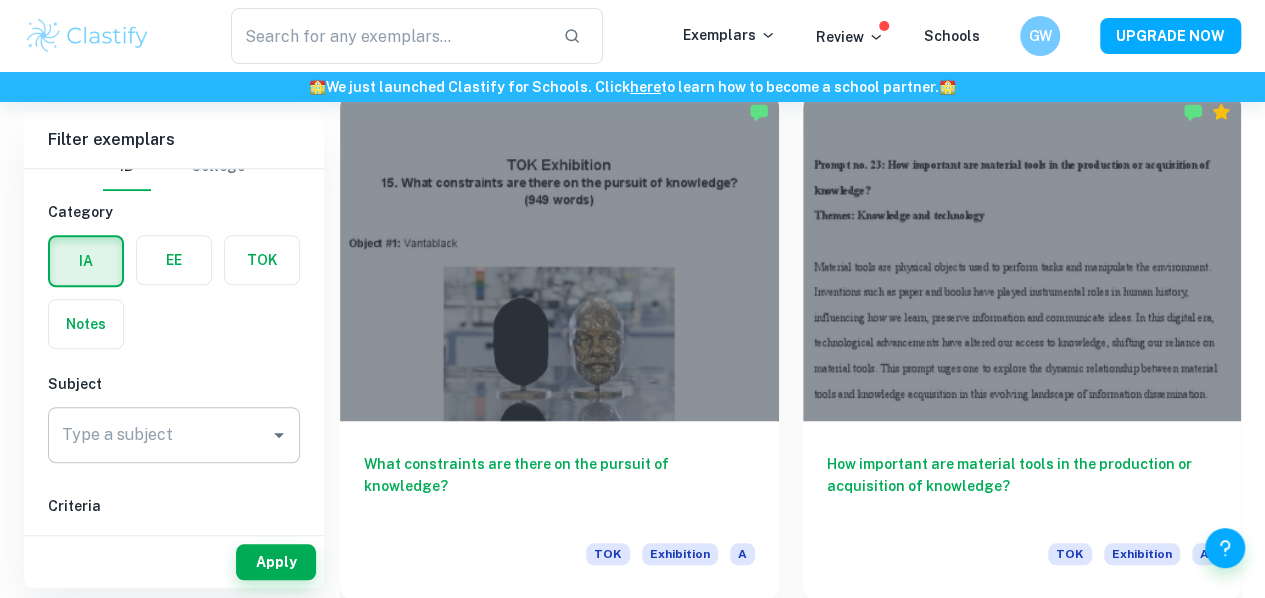click on "Type a subject" at bounding box center [159, 435] 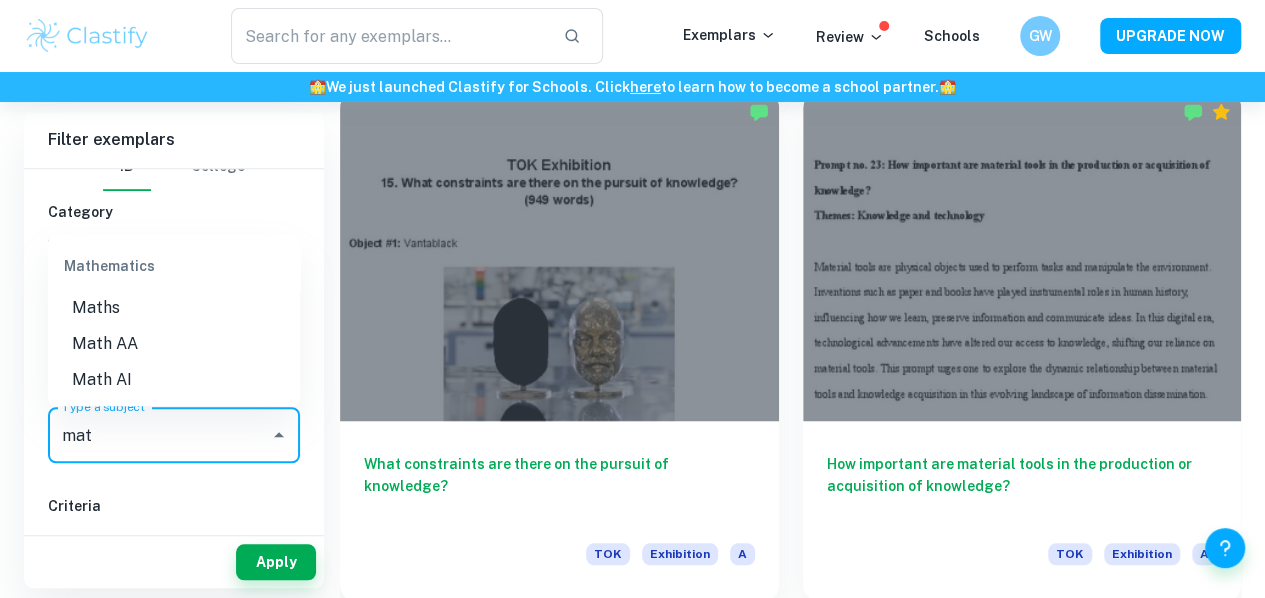 click on "Math AA" at bounding box center (174, 344) 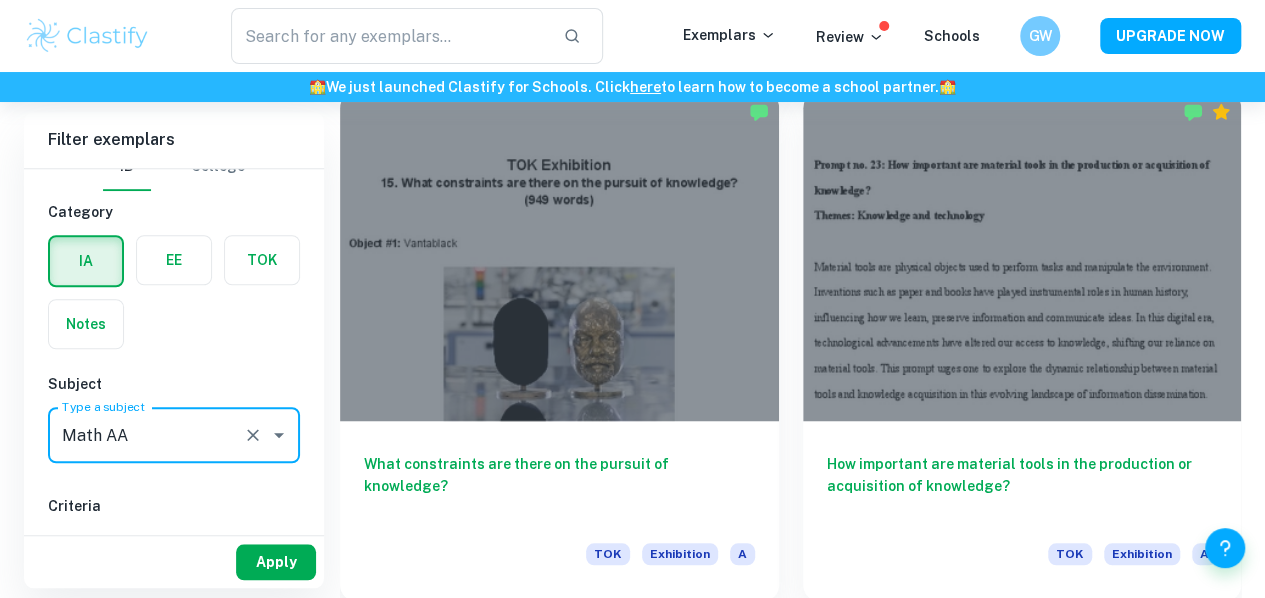 type on "Math AA" 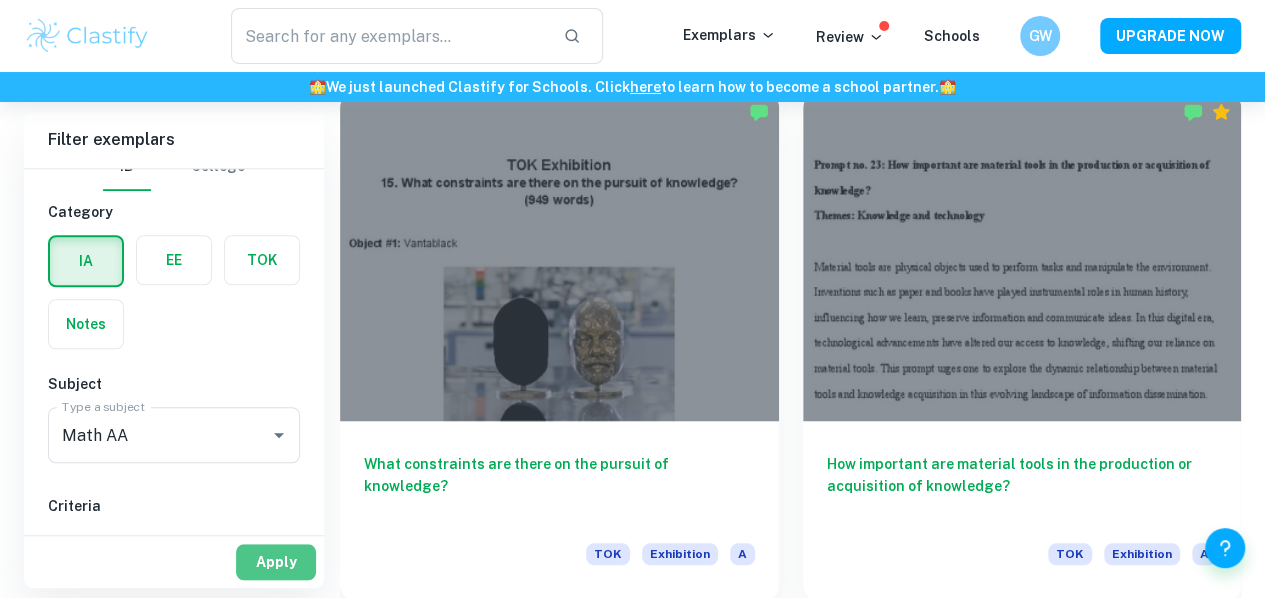 click on "Apply" at bounding box center (276, 562) 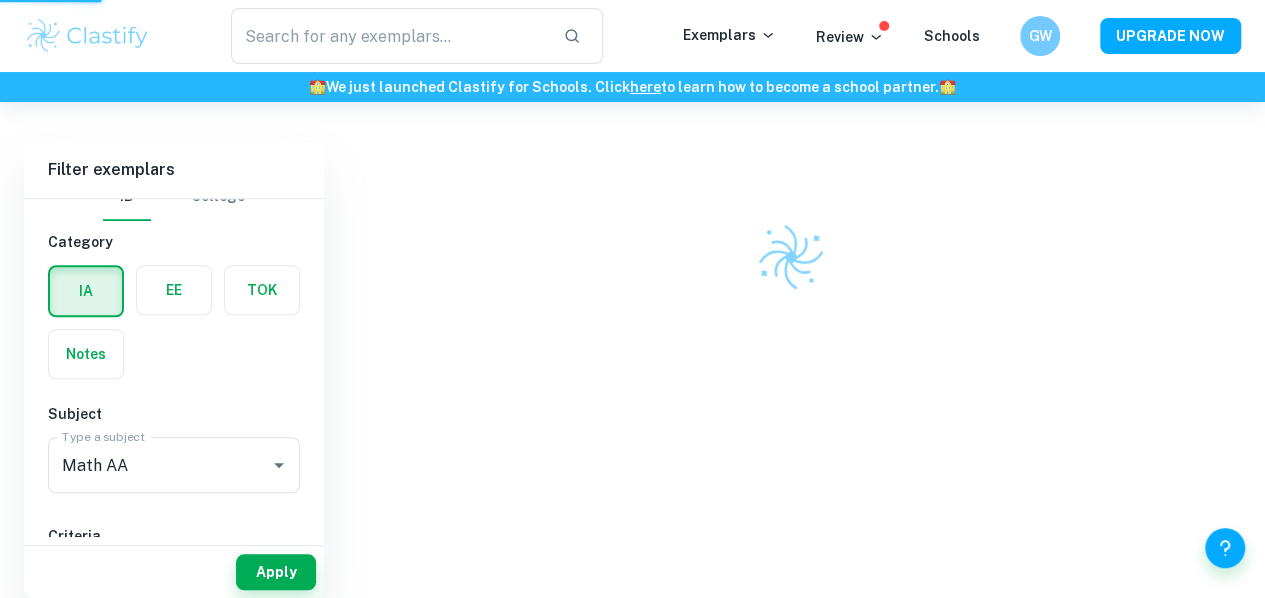 scroll, scrollTop: 492, scrollLeft: 0, axis: vertical 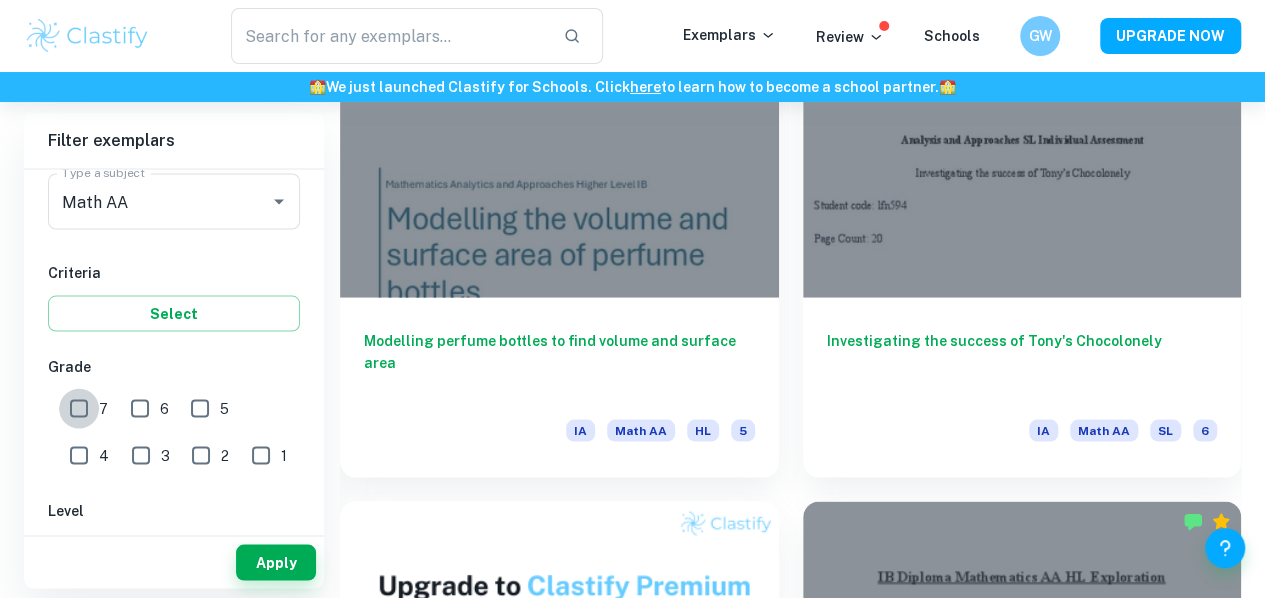 click on "7" at bounding box center (79, 408) 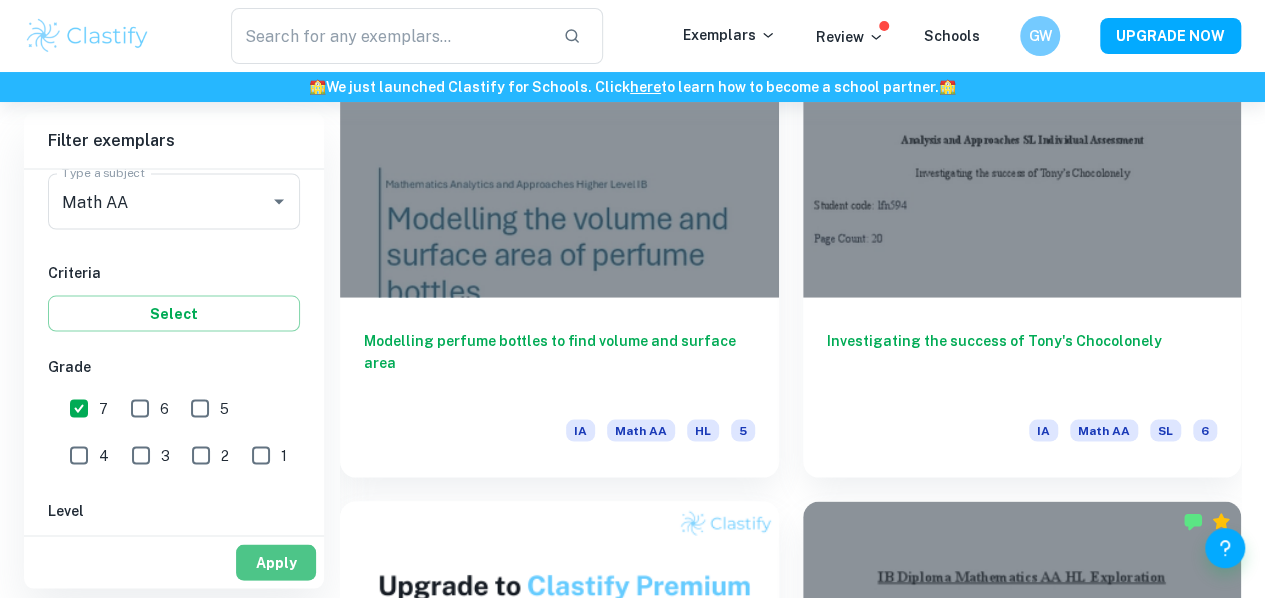 click on "Apply" at bounding box center (276, 562) 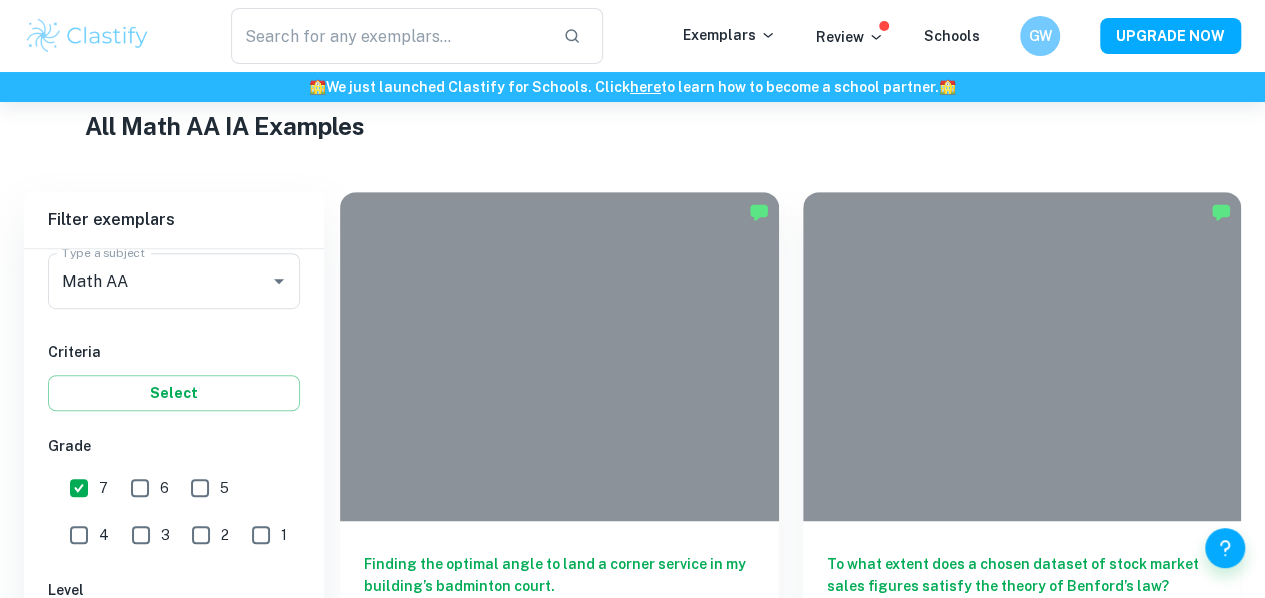 scroll, scrollTop: 1772, scrollLeft: 0, axis: vertical 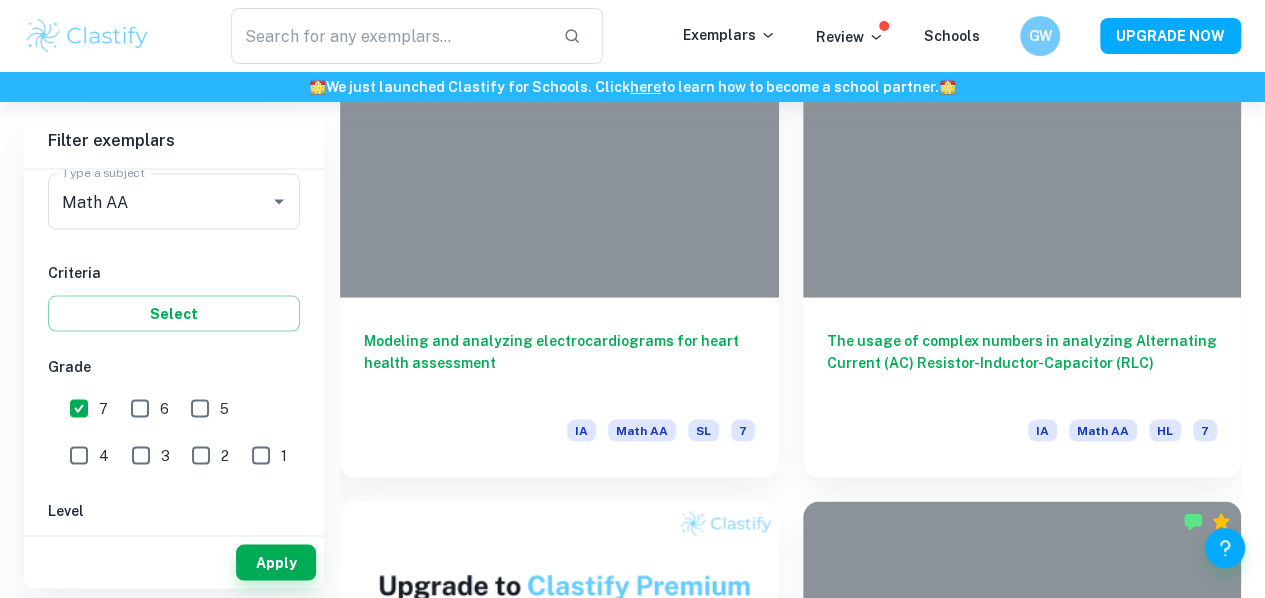 click on "A mathematical model of Nerf toy gun bullet motion" at bounding box center [1022, 1422] 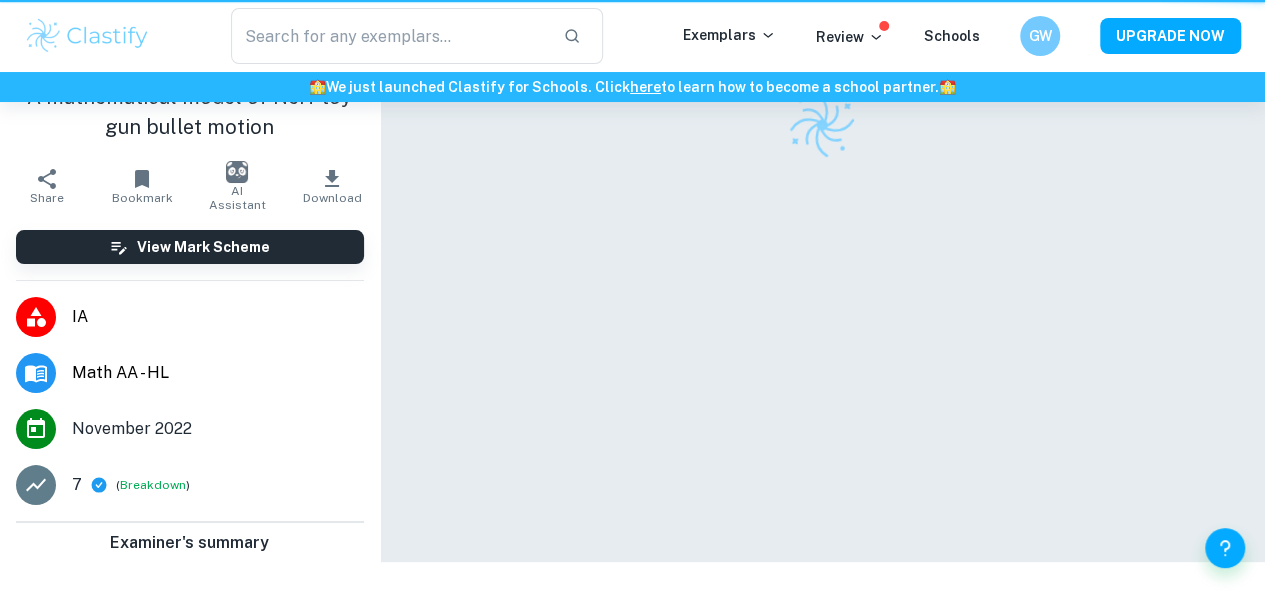 scroll, scrollTop: 0, scrollLeft: 0, axis: both 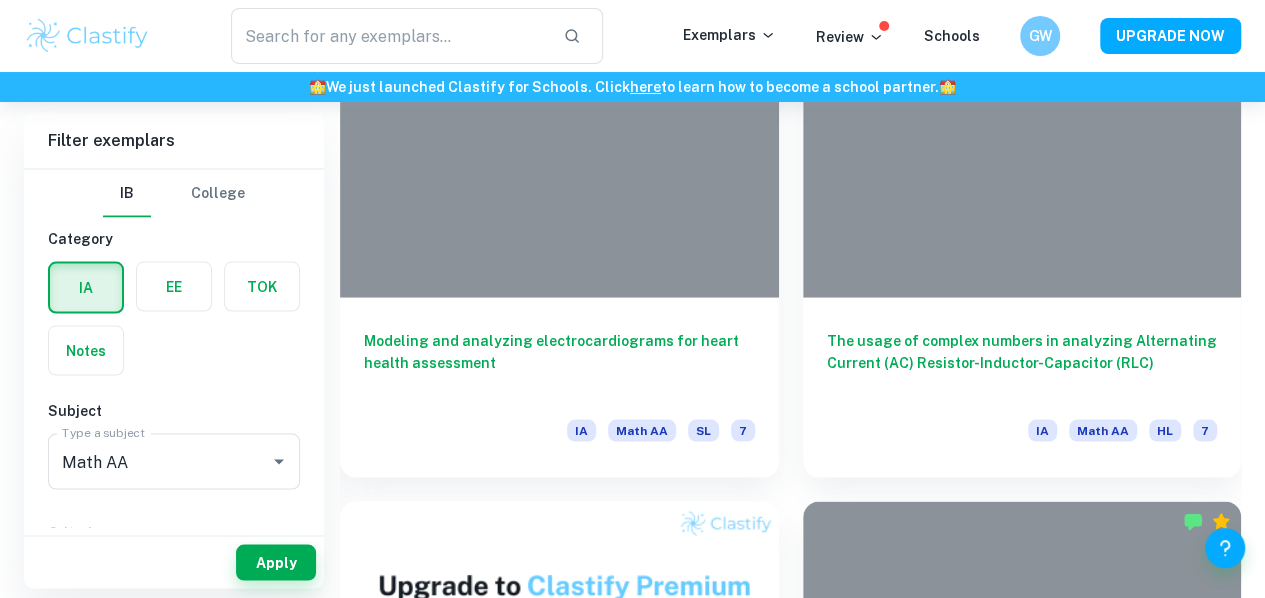 click on "Time series analysis of O2 concentration in air" at bounding box center [559, 1955] 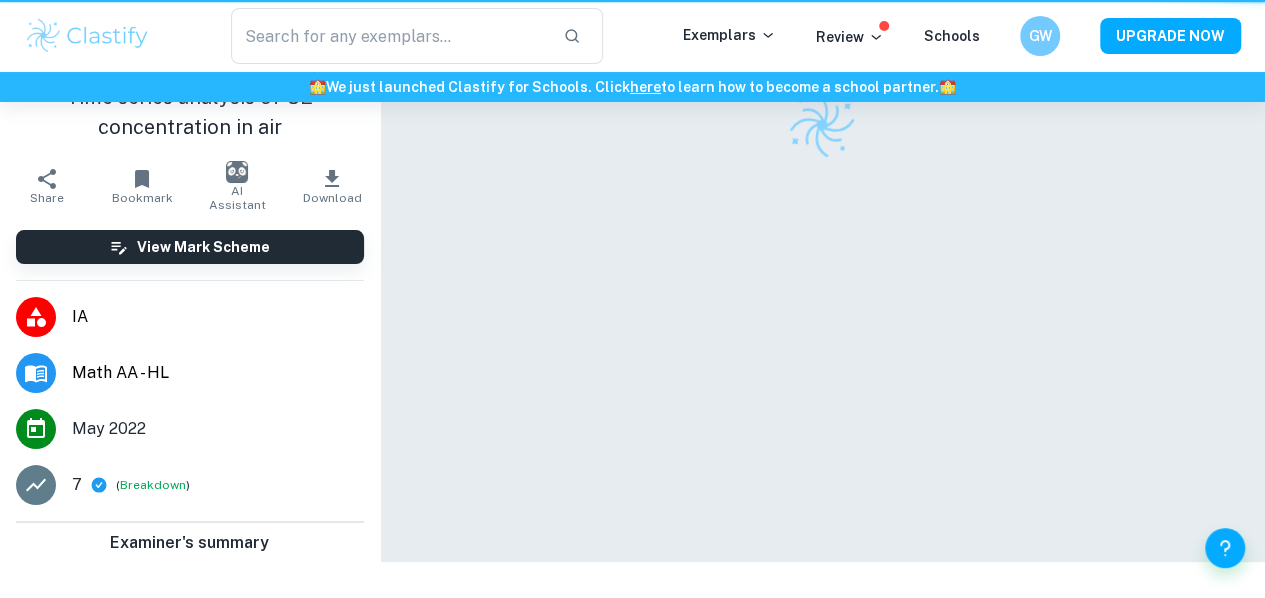 scroll, scrollTop: 0, scrollLeft: 0, axis: both 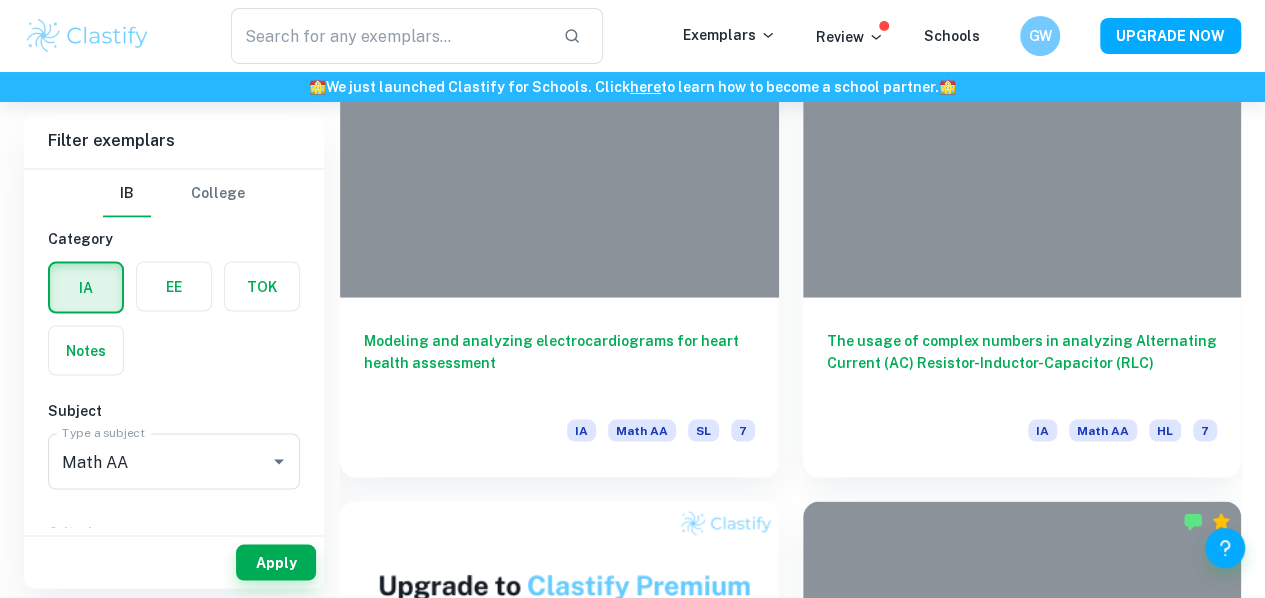 click on "An investigation into the most suitable container(s) to store a hot beverage" at bounding box center [1022, 1955] 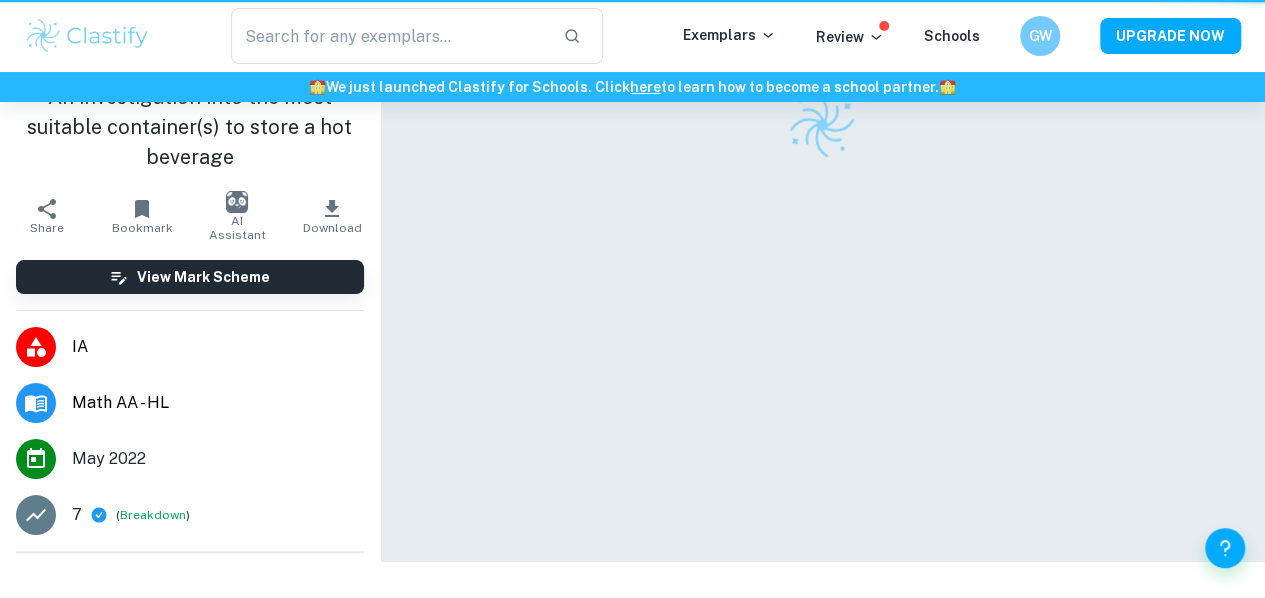 scroll, scrollTop: 0, scrollLeft: 0, axis: both 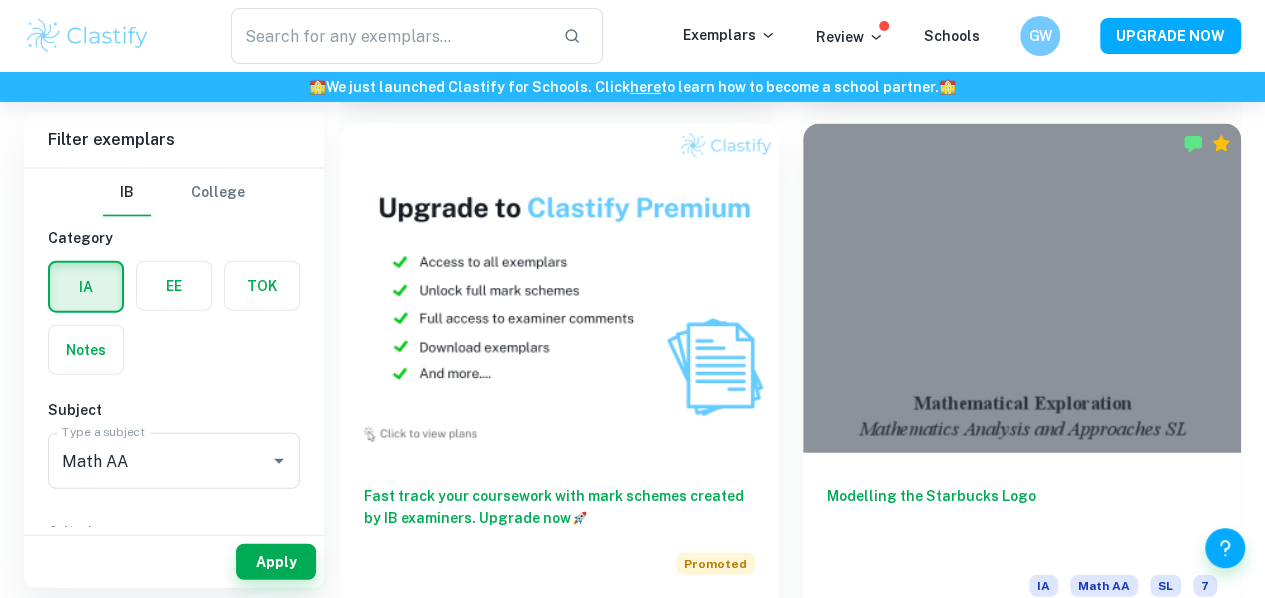 click on "Exploring the method of calculating the surface area of solid of revolution and estimating the lateral surface area of the vase" at bounding box center [1022, 2111] 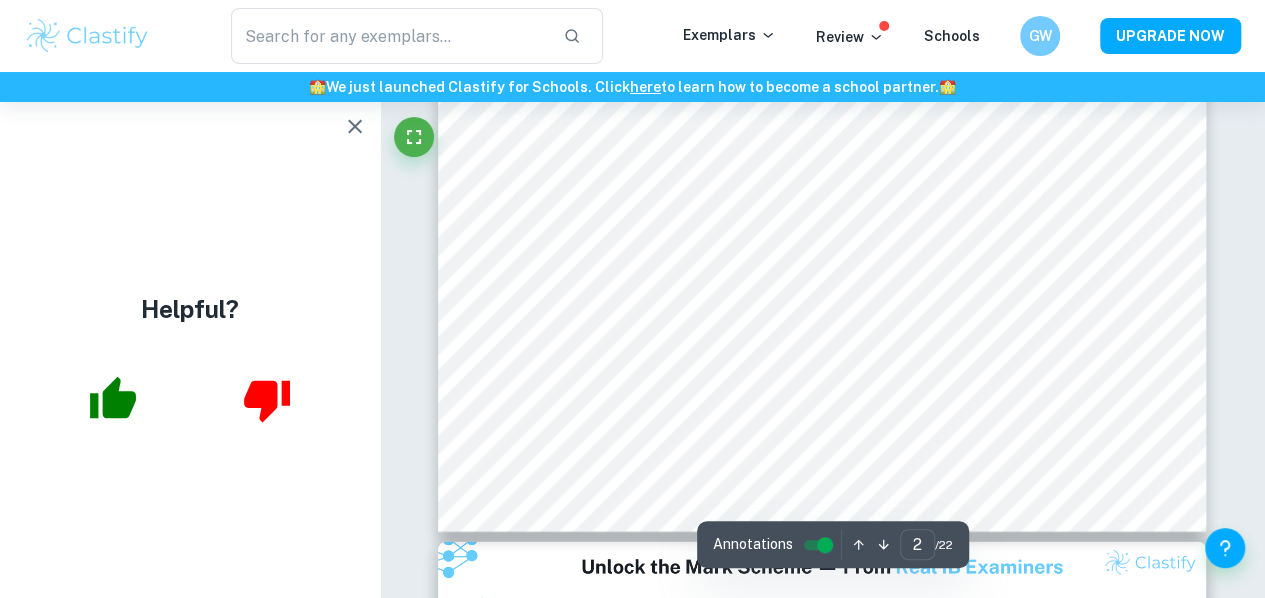 scroll, scrollTop: 1898, scrollLeft: 0, axis: vertical 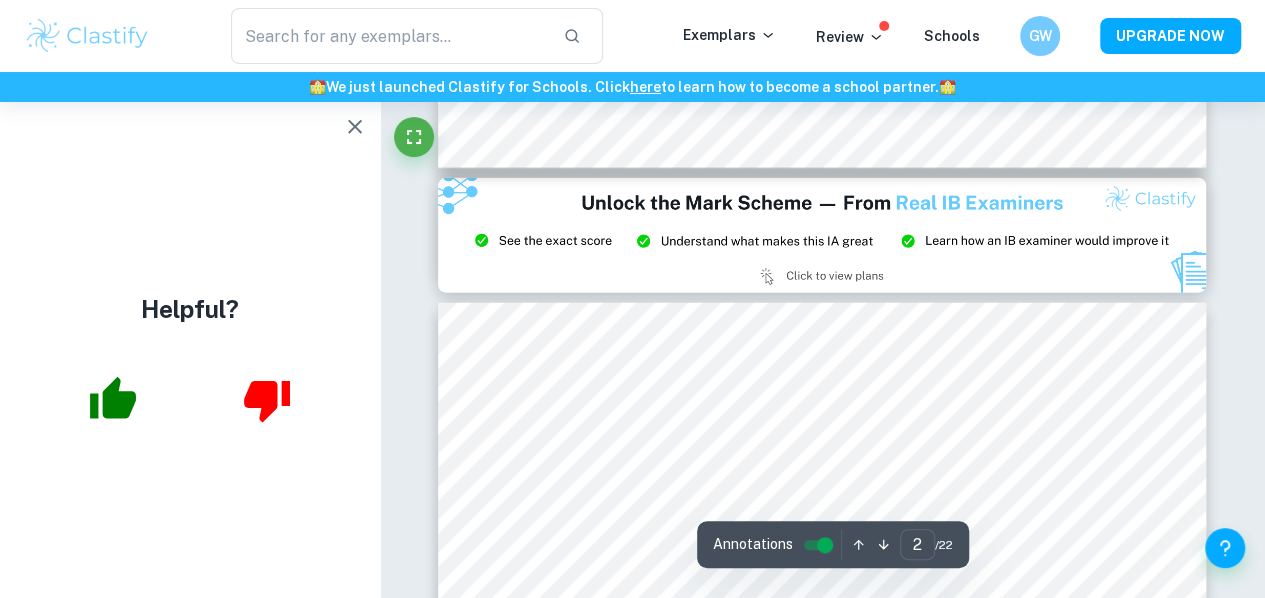 type on "3" 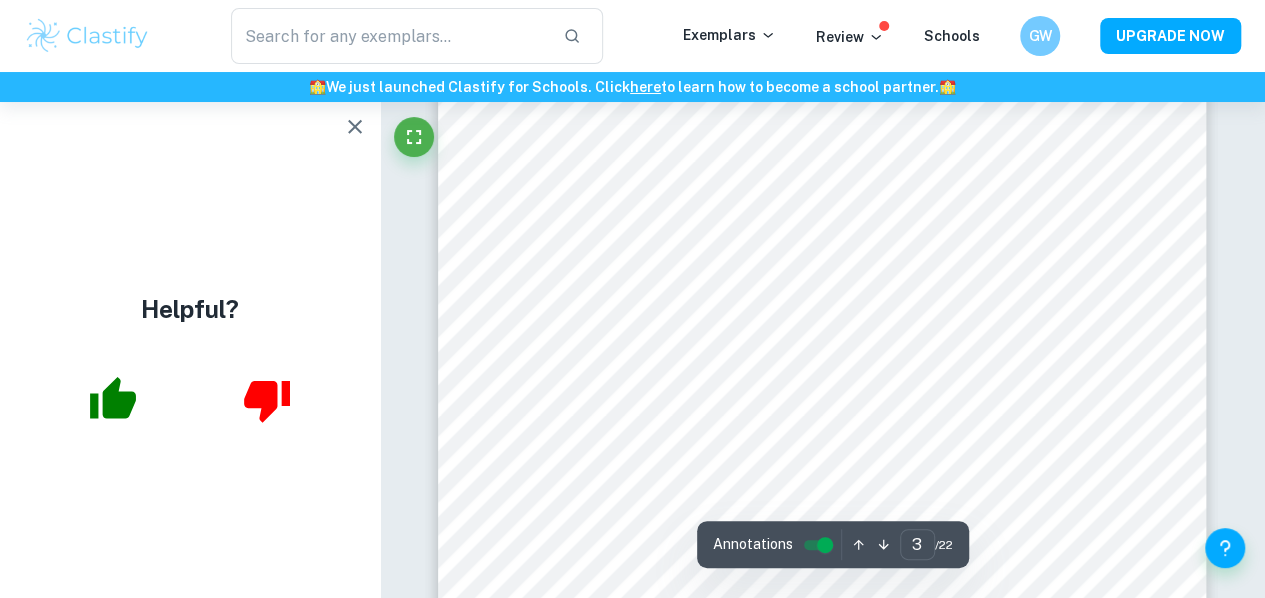 scroll, scrollTop: 2642, scrollLeft: 0, axis: vertical 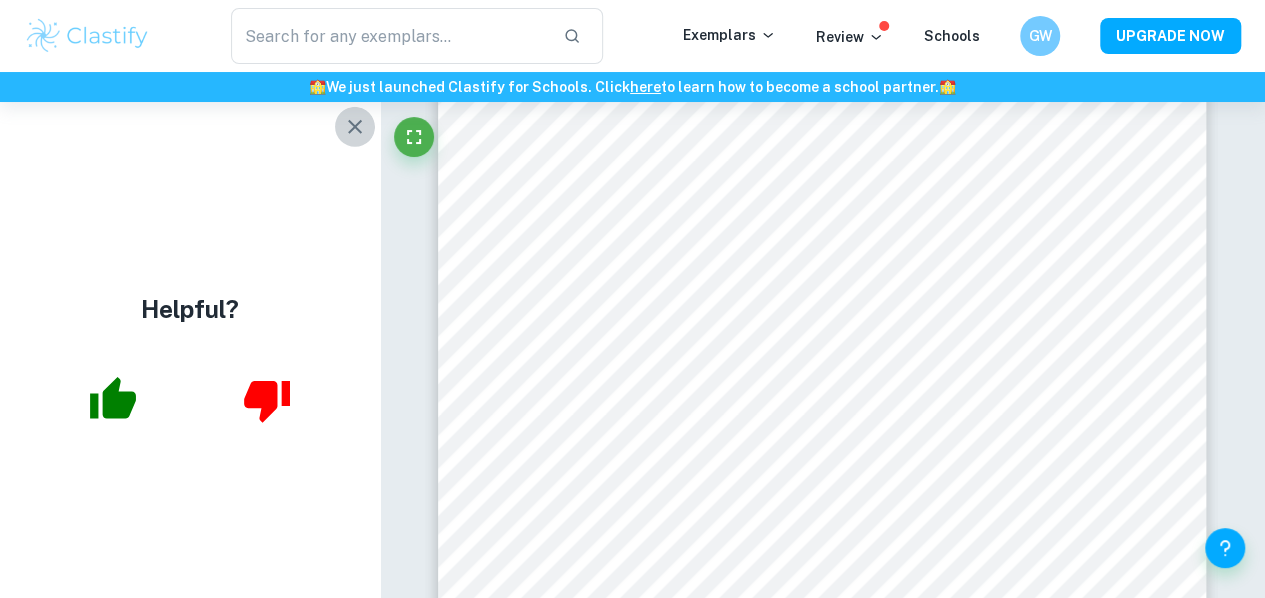 click 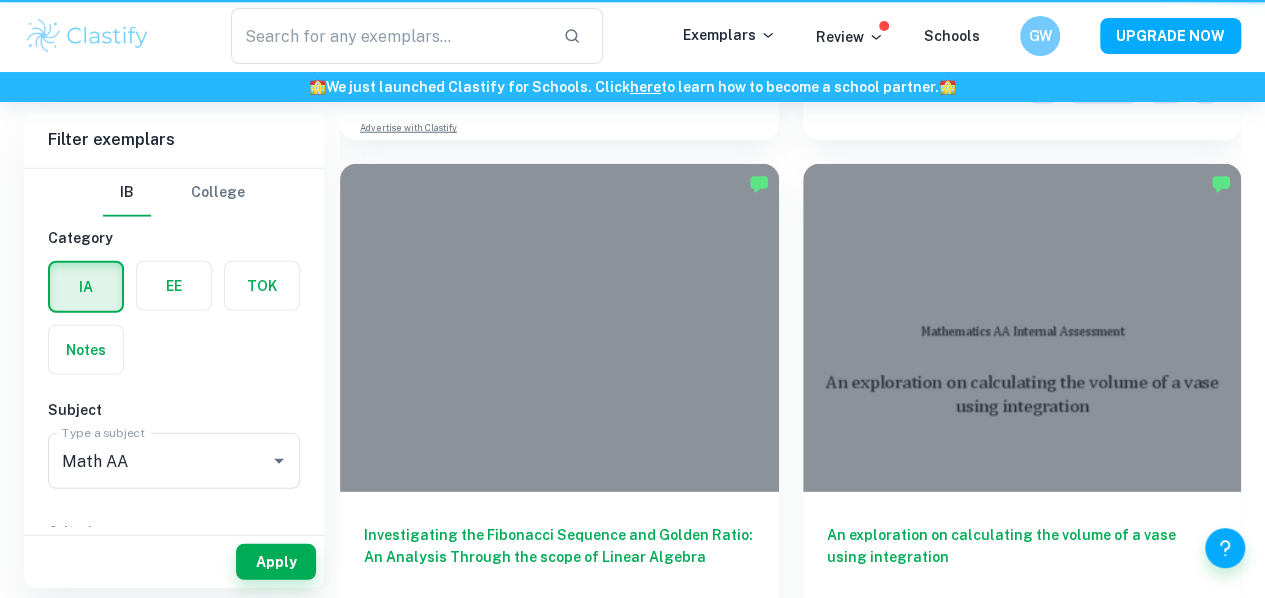 scroll, scrollTop: 2149, scrollLeft: 0, axis: vertical 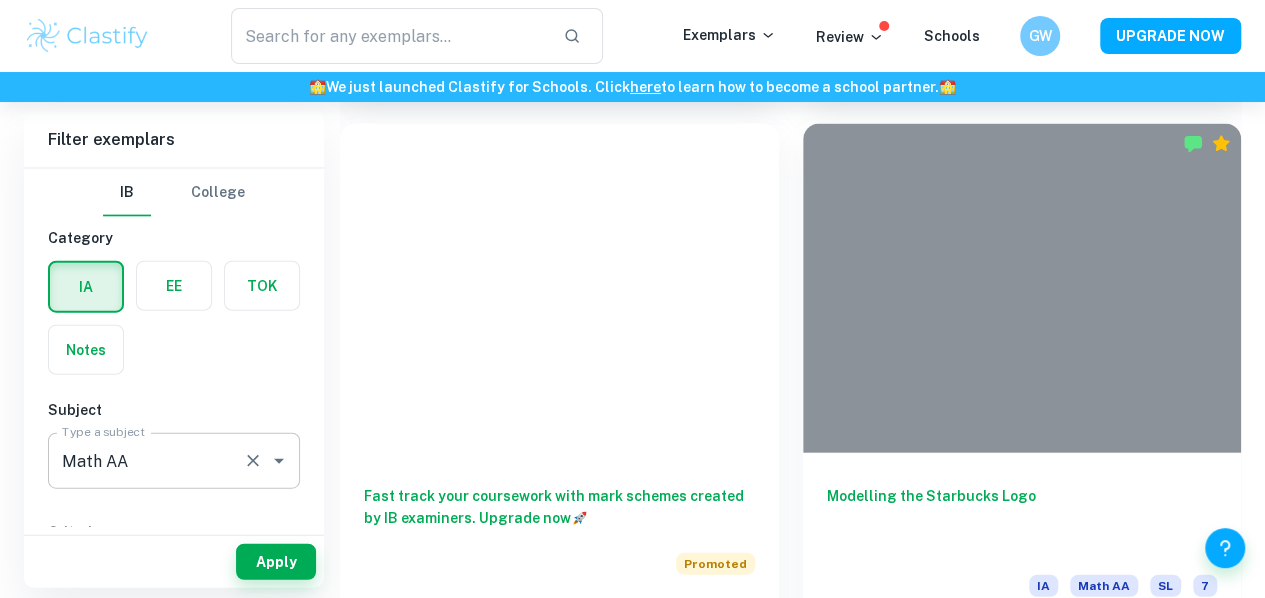 click on "Math AA Type a subject" at bounding box center (174, 461) 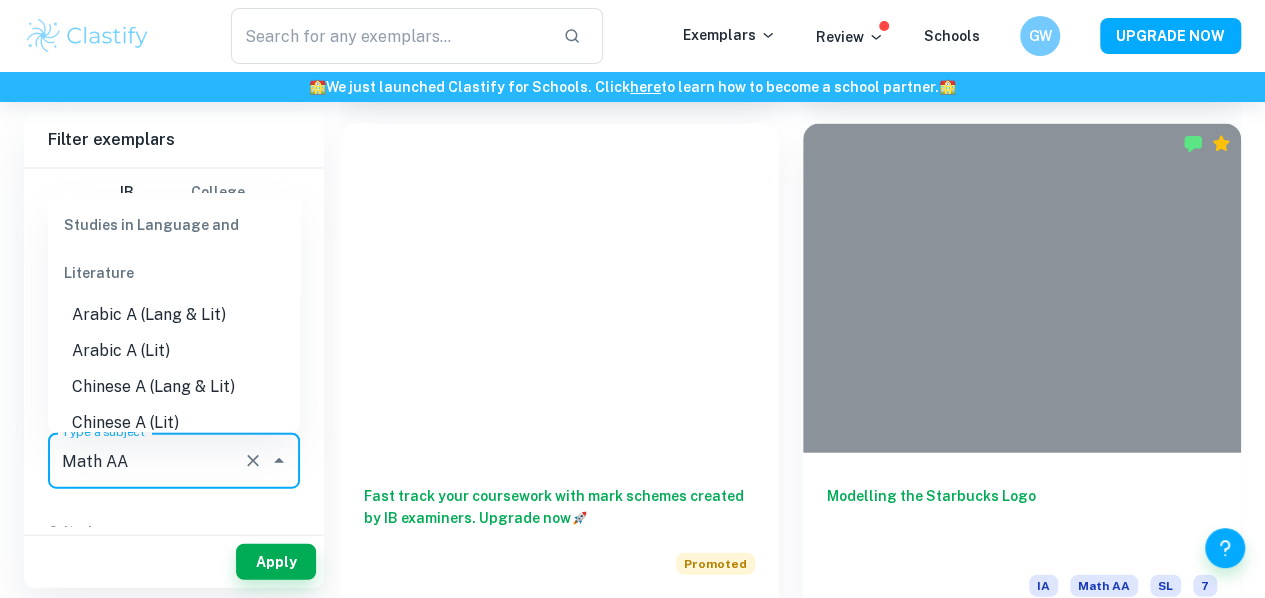 scroll, scrollTop: 2625, scrollLeft: 0, axis: vertical 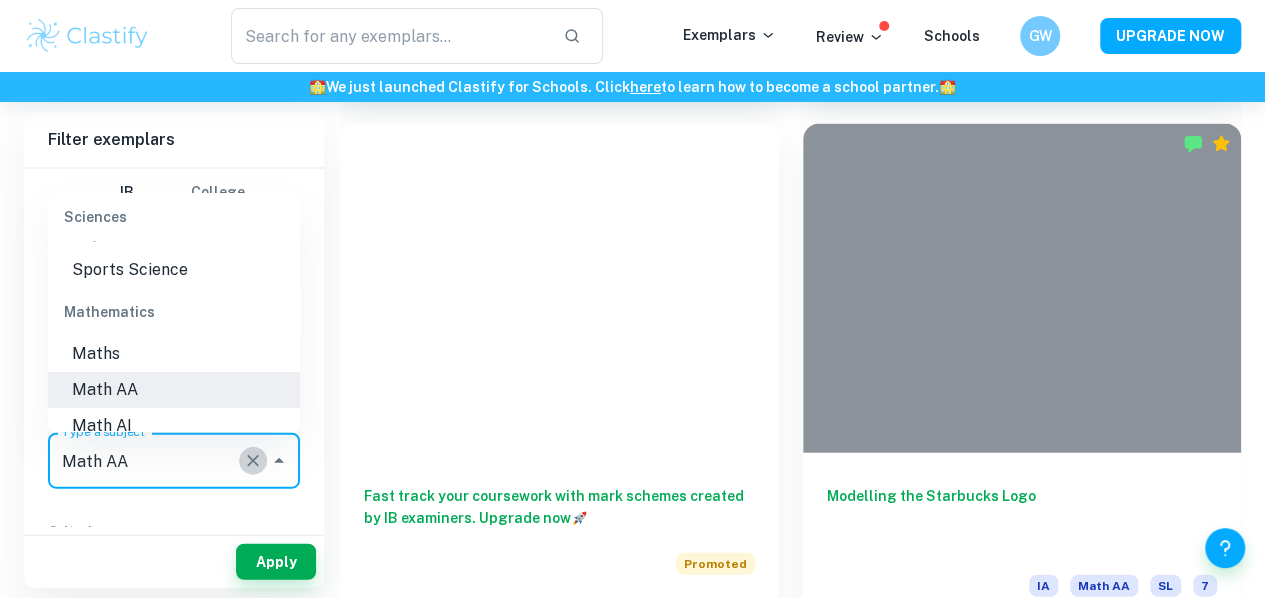 click 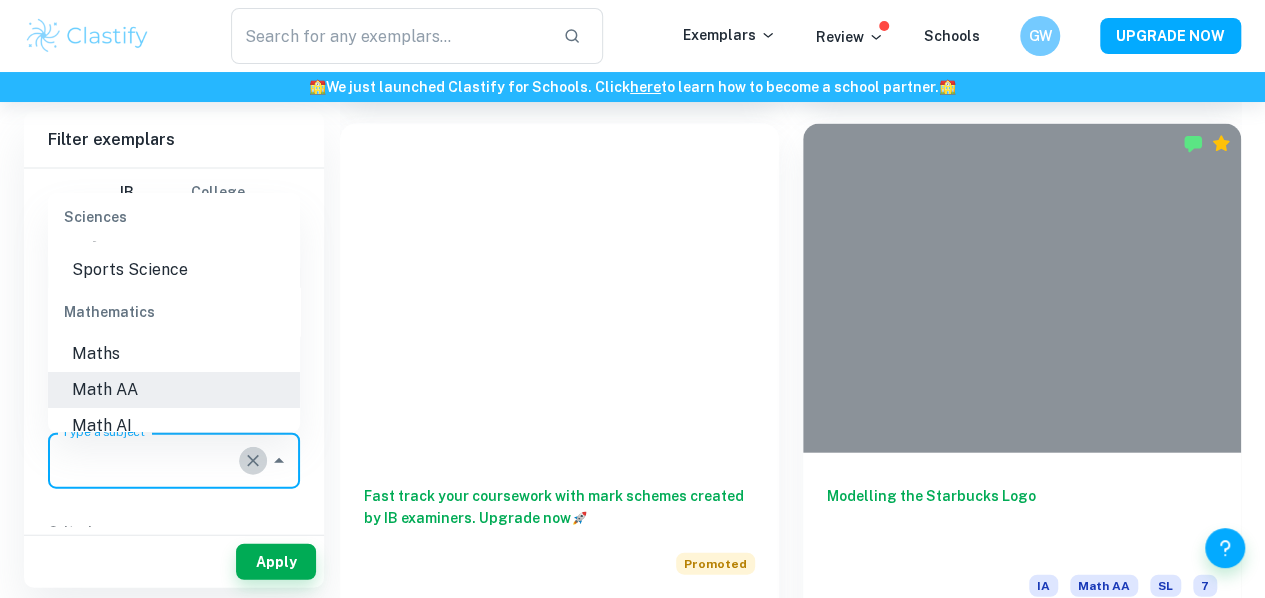 scroll, scrollTop: 0, scrollLeft: 0, axis: both 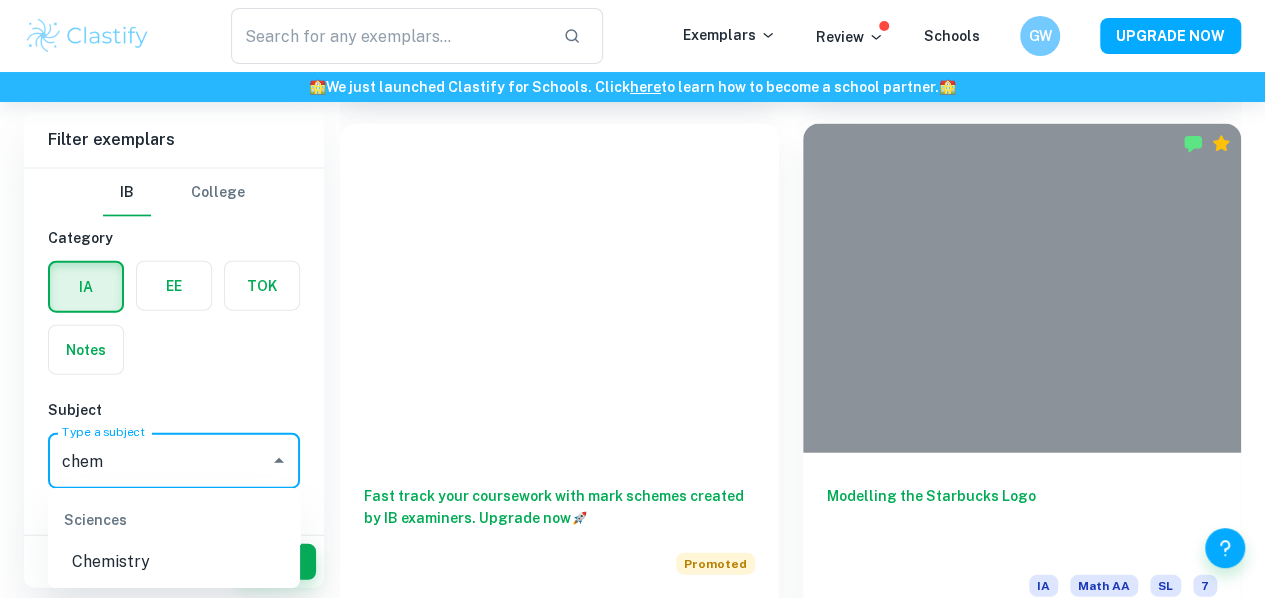 click on "Chemistry" at bounding box center (174, 562) 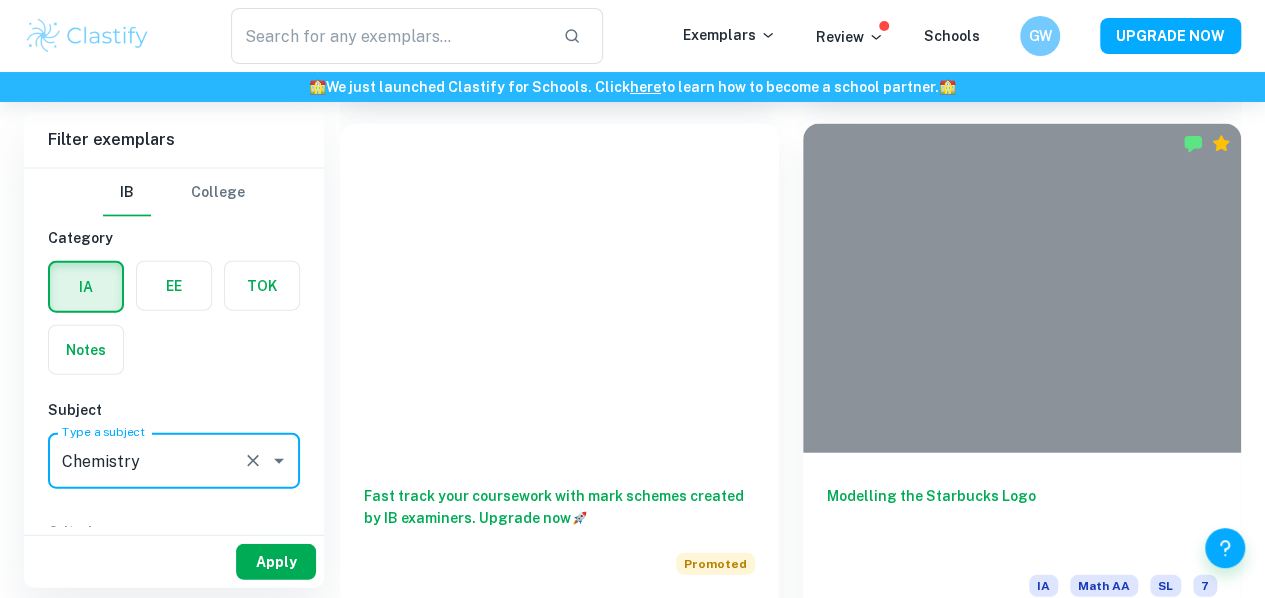 type on "Chemistry" 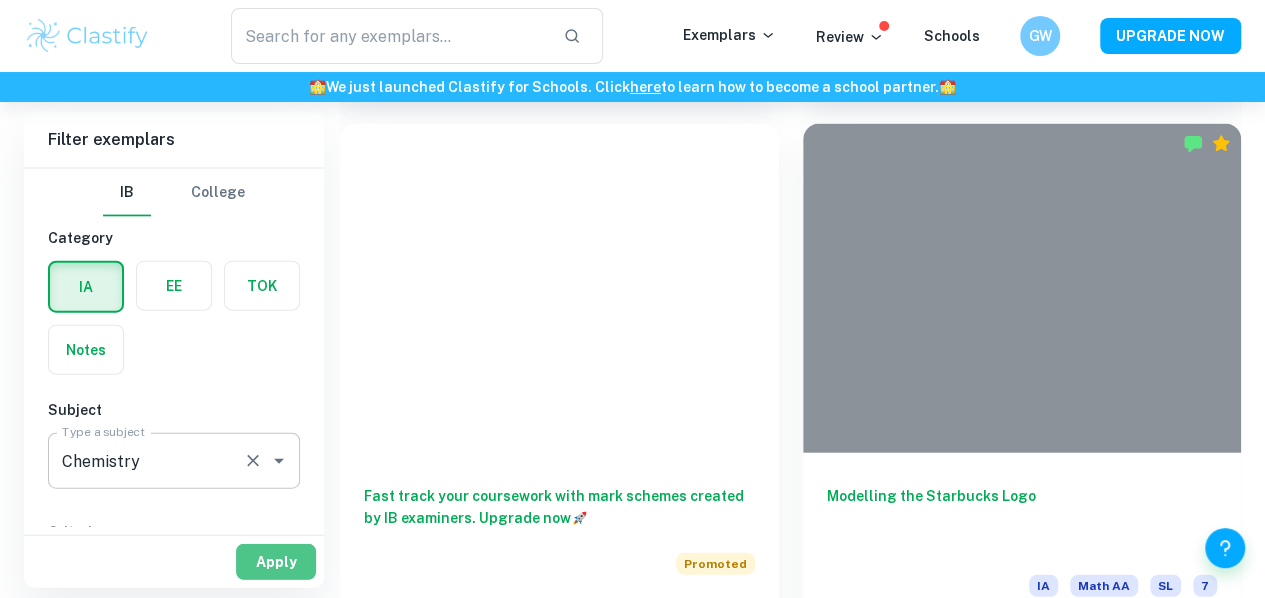 click on "Apply" at bounding box center (276, 562) 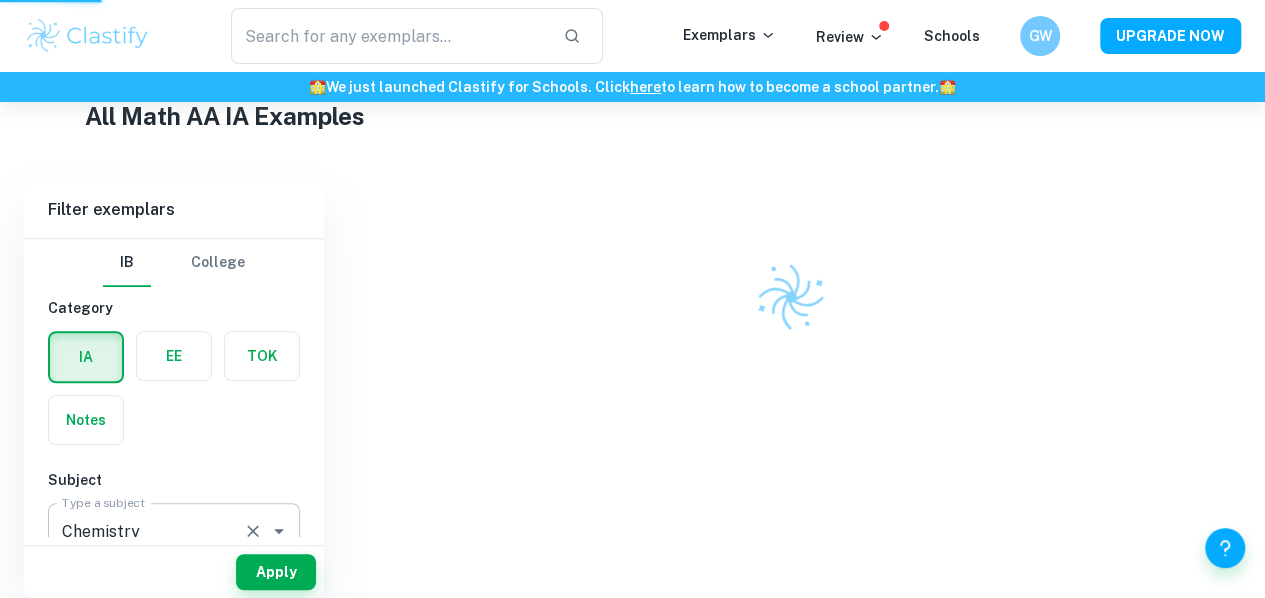 scroll, scrollTop: 422, scrollLeft: 0, axis: vertical 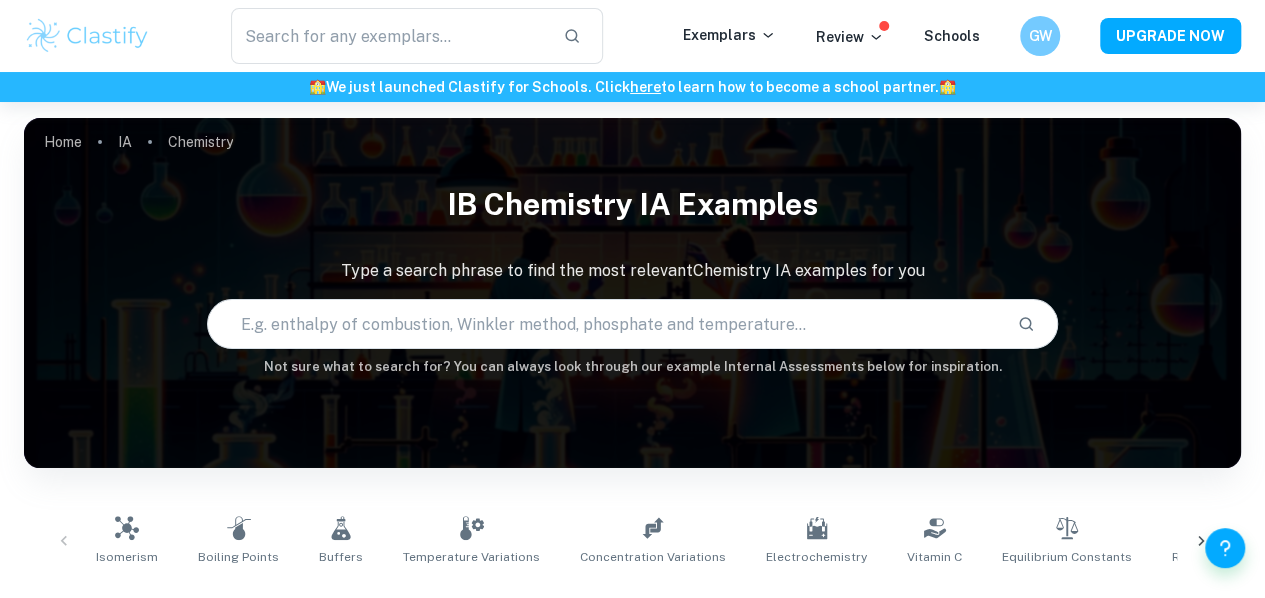 click at bounding box center (605, 324) 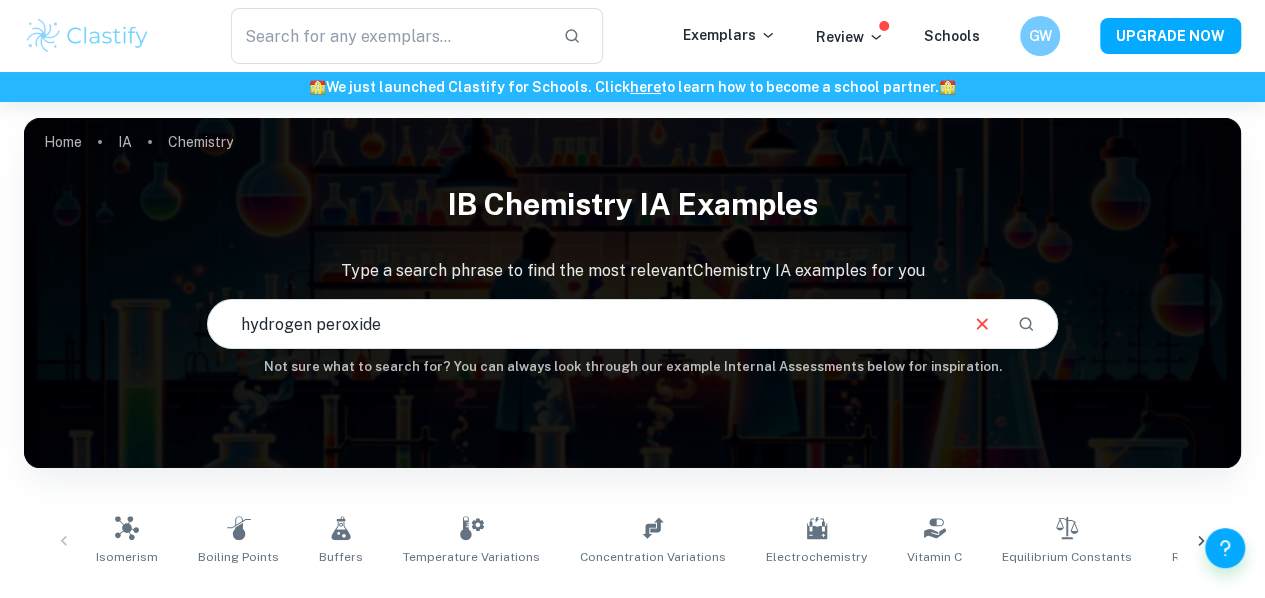 type on "hydrogen peroxide" 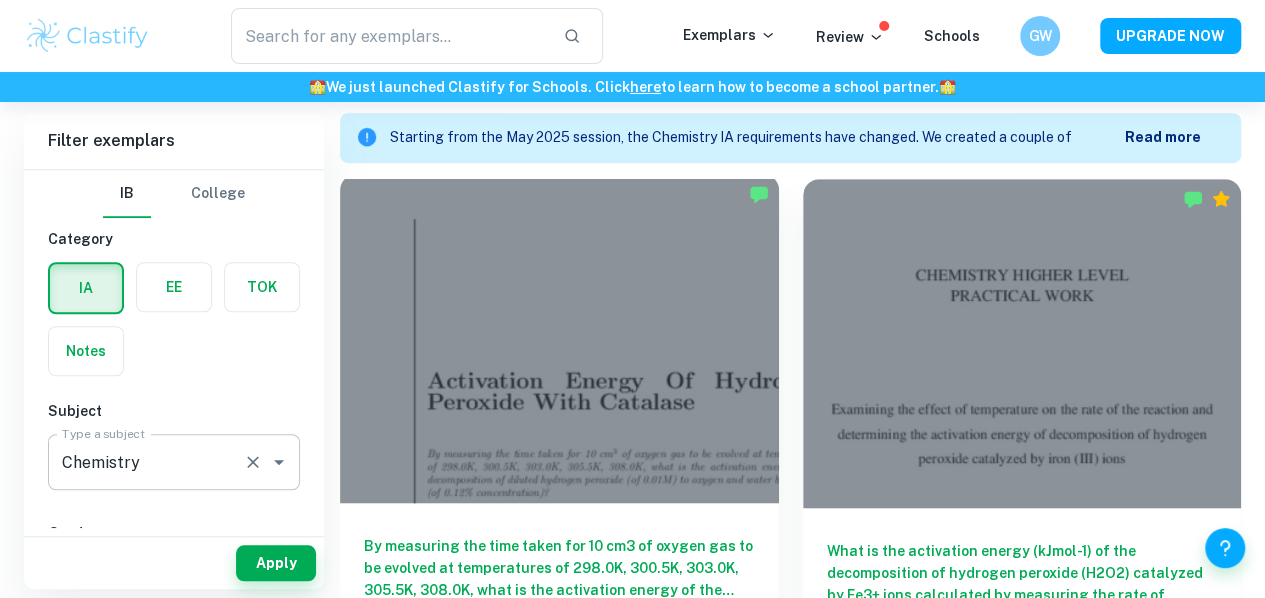 scroll, scrollTop: 563, scrollLeft: 0, axis: vertical 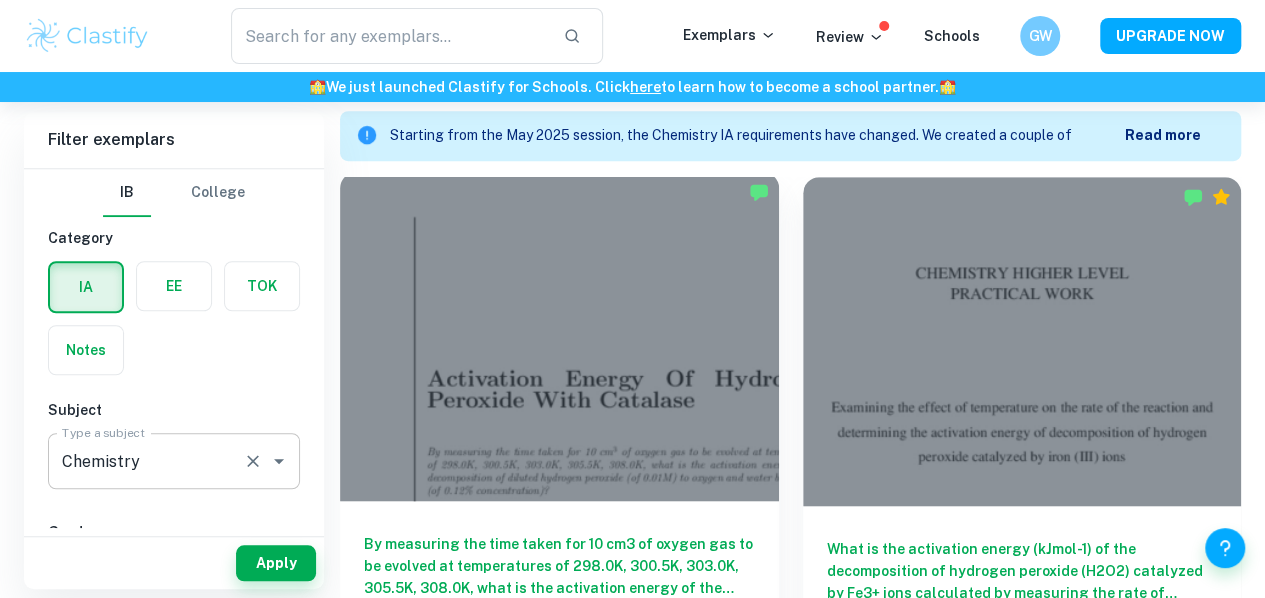 click on "By measuring the time taken for 10 cm3 of oxygen gas to be evolved at temperatures of 298.0K, 300.5K, 303.0K, 305.5K, 308.0K, what is the activation energy of the decomposition of diluted hydrogen peroxide (of 0.01M) to oxygen and water by catalase (of 0.12% concentration)?" at bounding box center (559, 566) 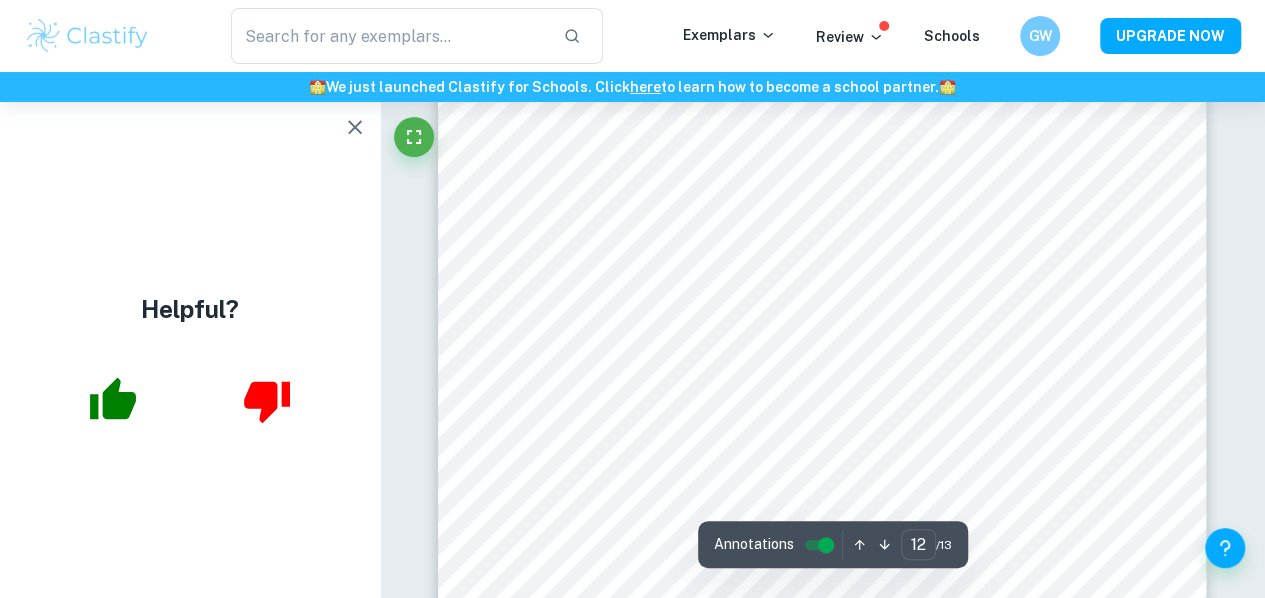 scroll, scrollTop: 12547, scrollLeft: 0, axis: vertical 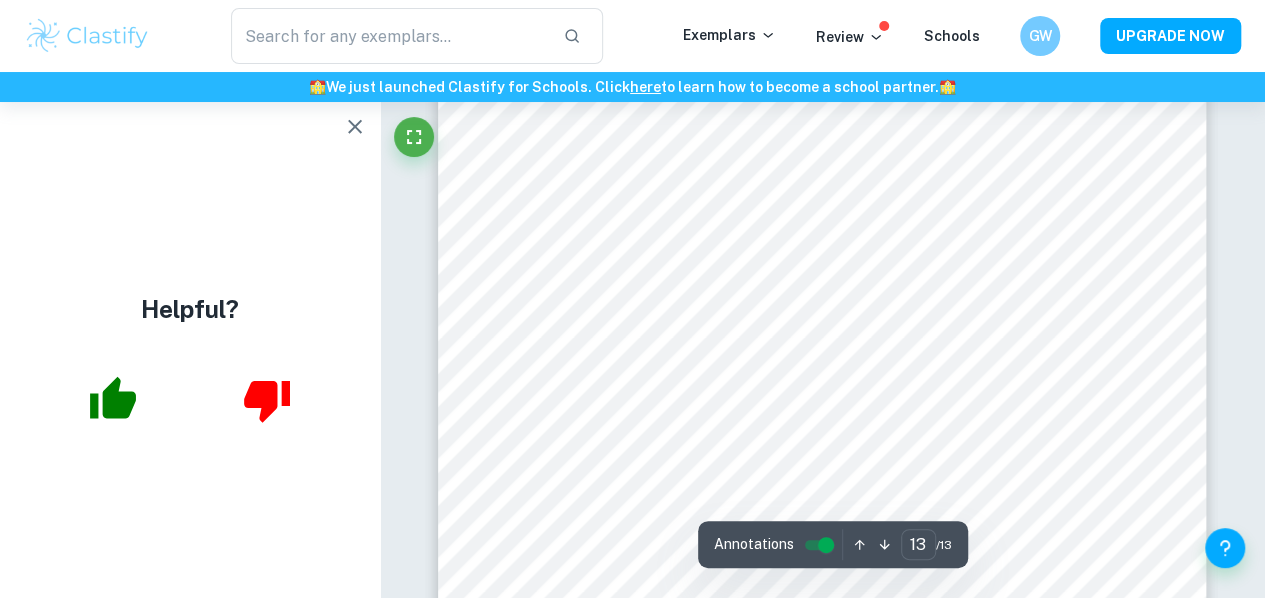 type on "12" 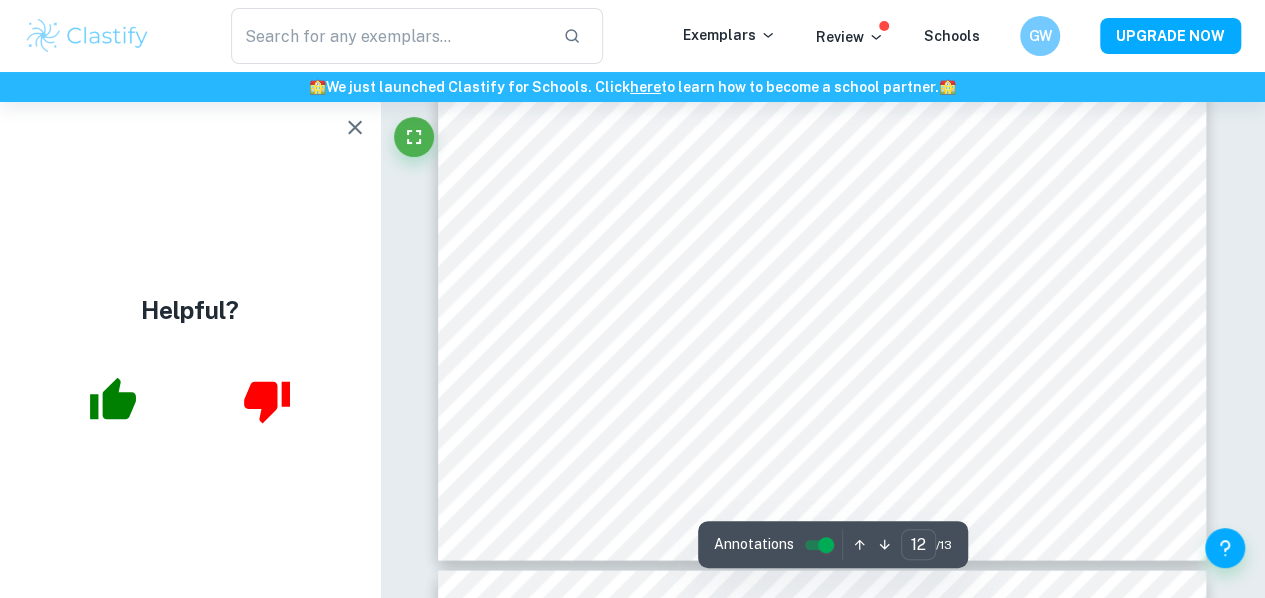 scroll, scrollTop: 13063, scrollLeft: 0, axis: vertical 